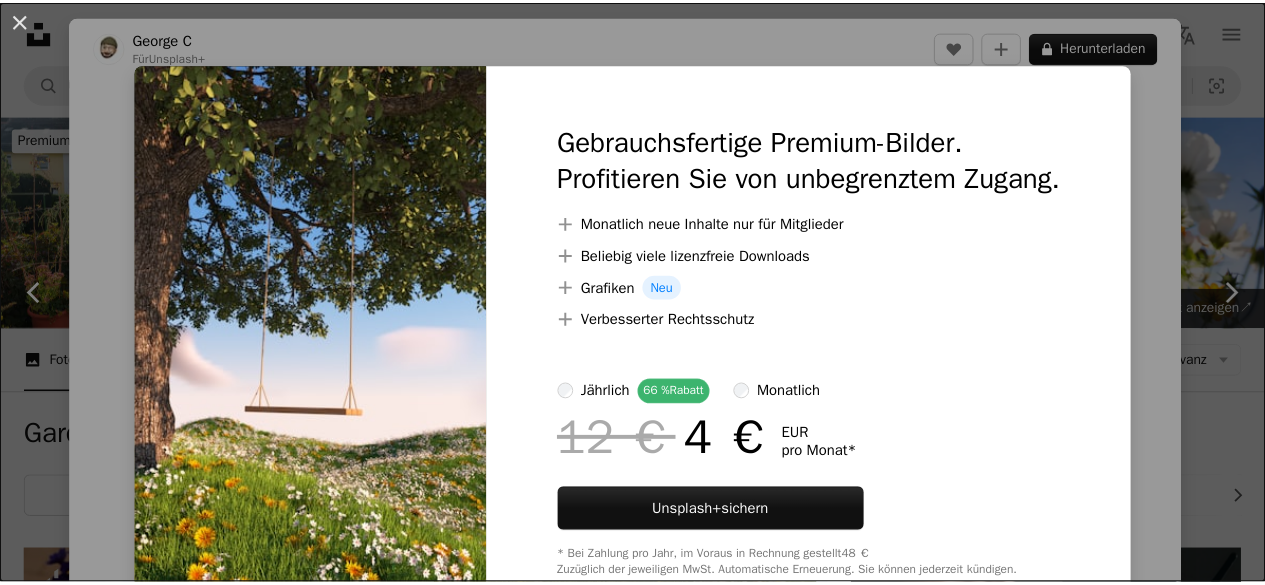 scroll, scrollTop: 900, scrollLeft: 0, axis: vertical 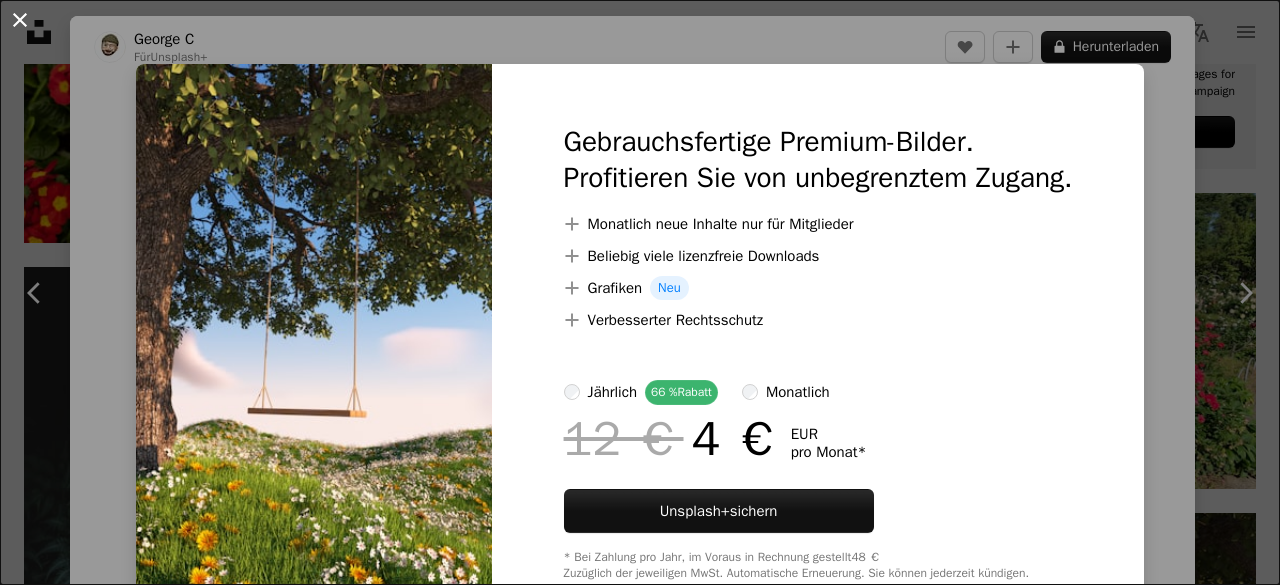 click on "An X shape" at bounding box center (20, 20) 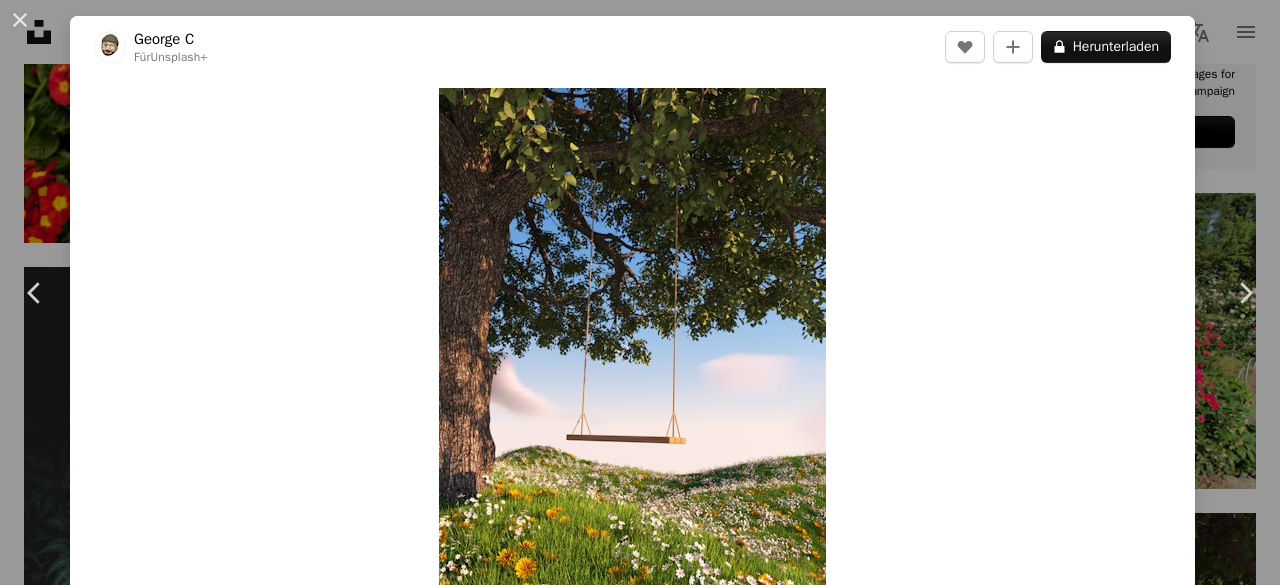 drag, startPoint x: 12, startPoint y: 15, endPoint x: 23, endPoint y: 15, distance: 11 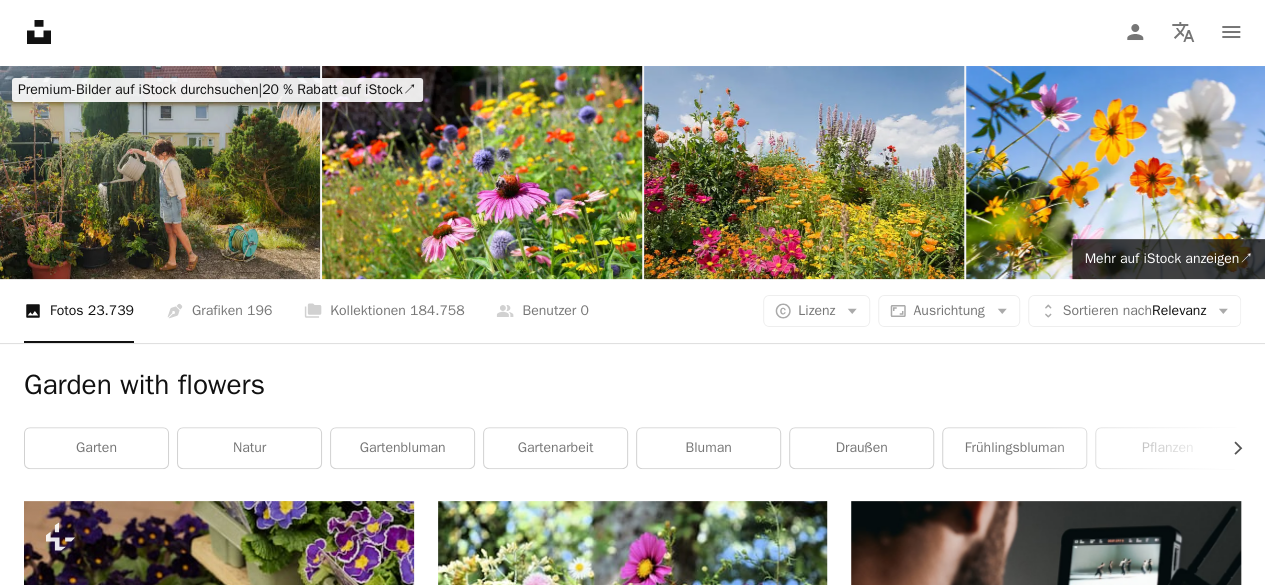 scroll, scrollTop: 0, scrollLeft: 0, axis: both 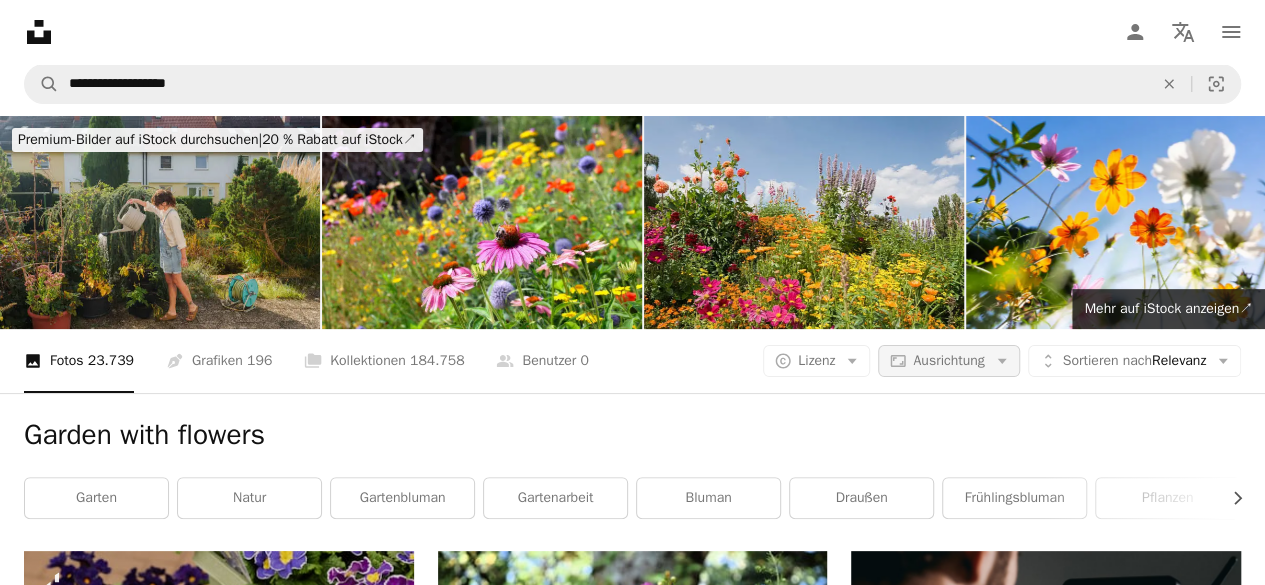 click on "Arrow down" 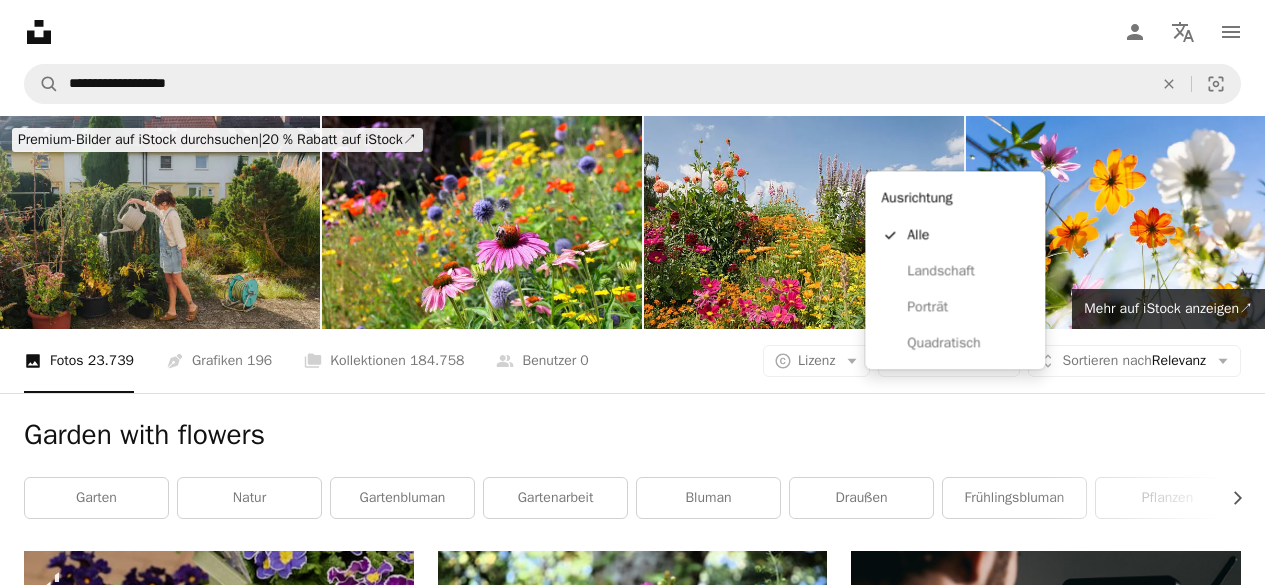 click on "**********" at bounding box center [632, 292] 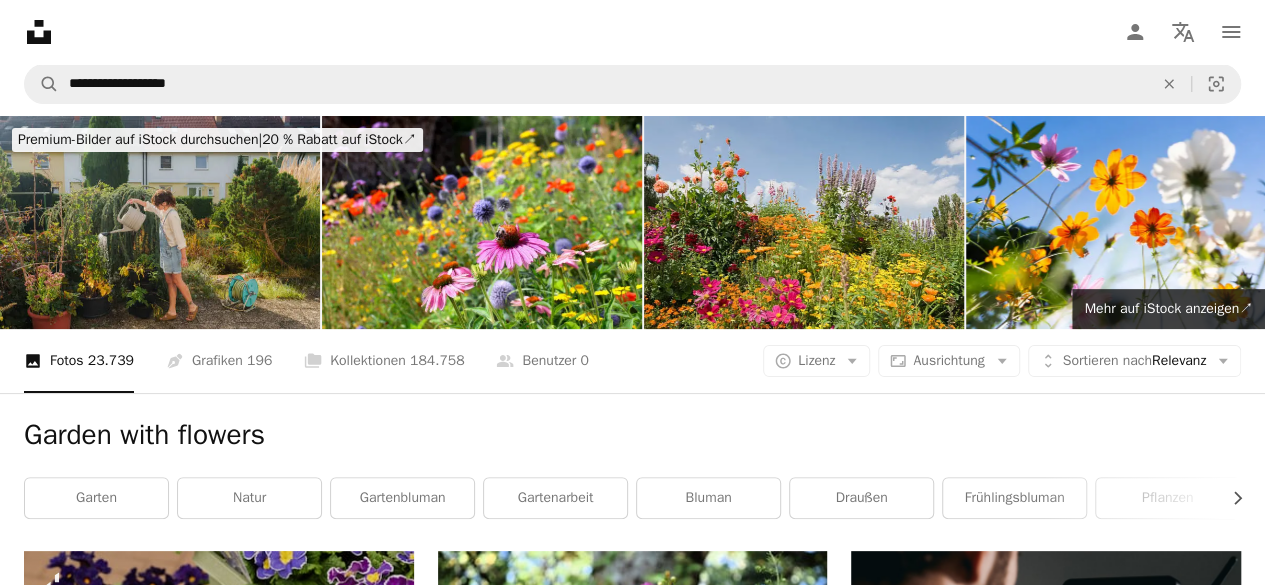 click on "A photo Fotos   [NUMBER] Pen Tool Grafiken   [NUMBER] A stack of folders Kollektionen   [NUMBER] A group of people Benutzer   0 A copyright icon © Lizenz Arrow down Aspect ratio Ausrichtung Arrow down Unfold Sortieren nach  Relevanz Arrow down Filters Filter" at bounding box center (632, 361) 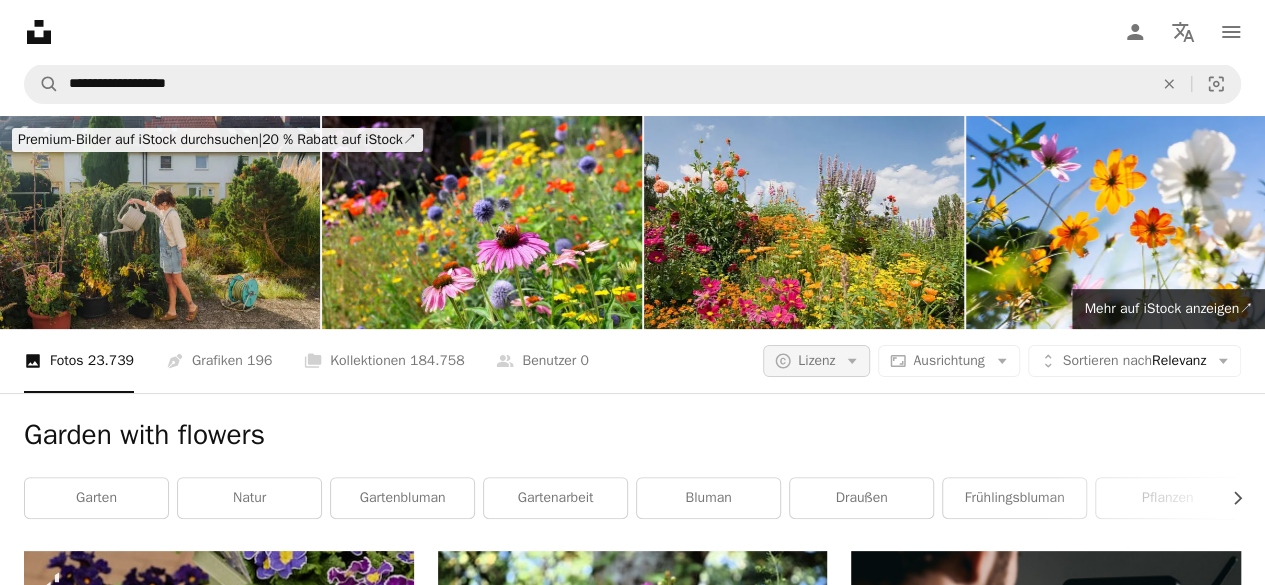click on "Lizenz" at bounding box center (816, 360) 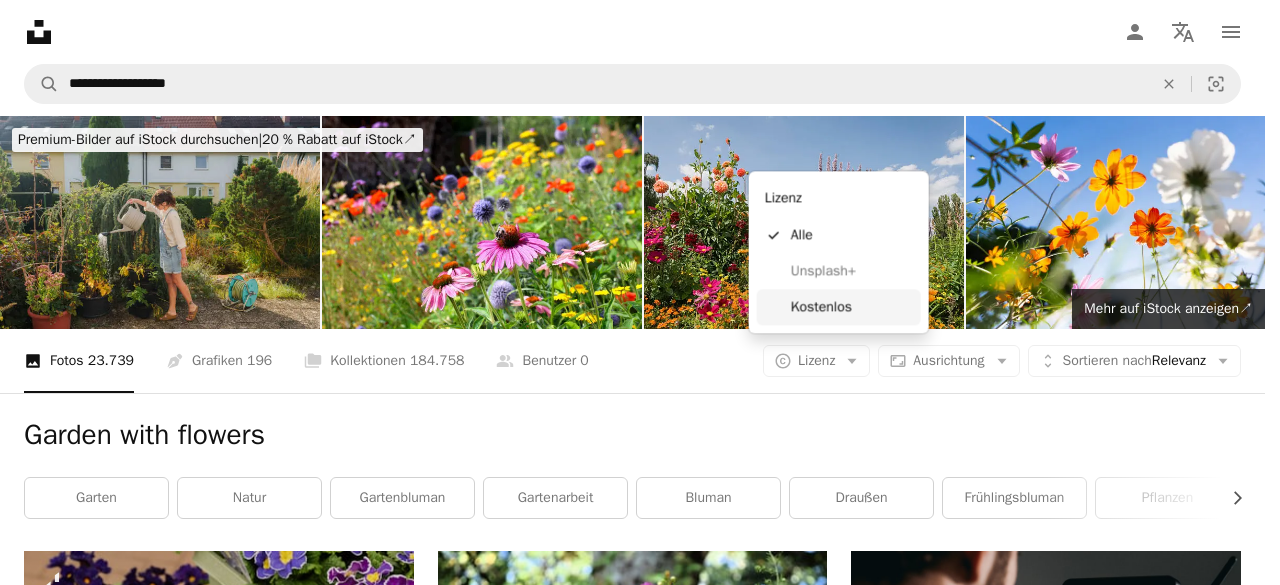 click on "Kostenlos" at bounding box center (852, 307) 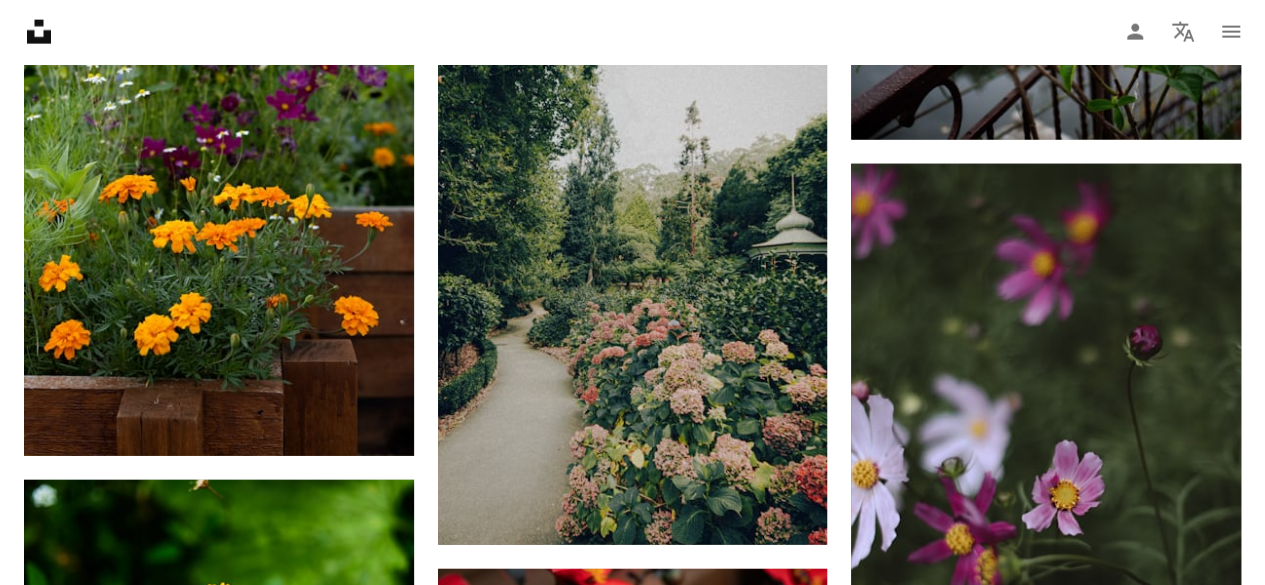 scroll, scrollTop: 2900, scrollLeft: 0, axis: vertical 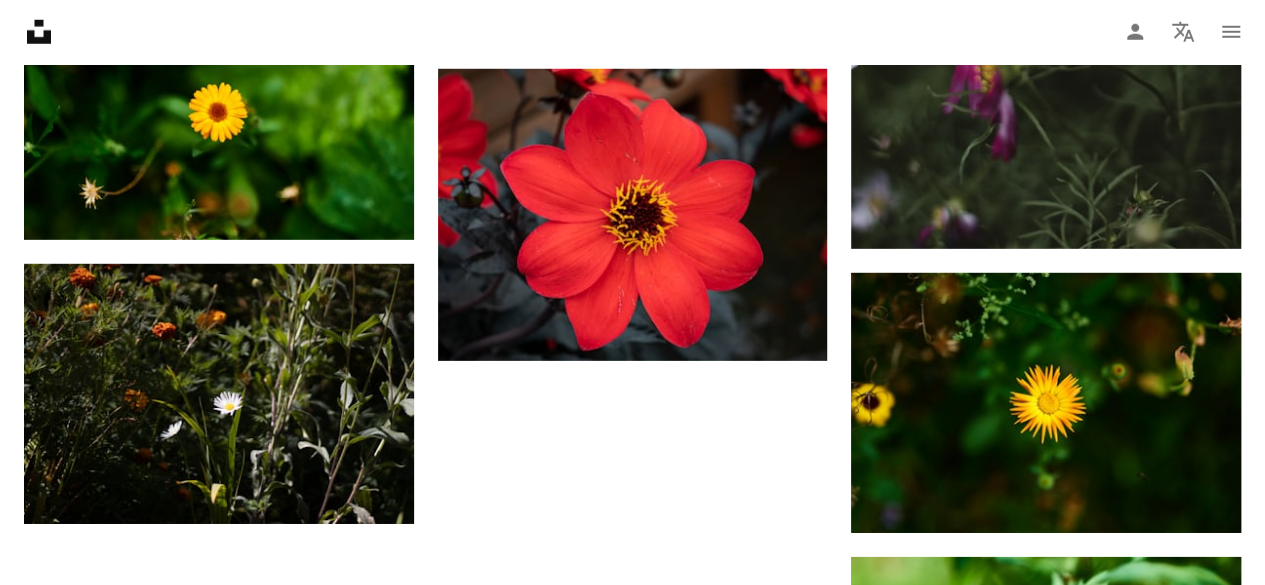click on "Mehr laden" at bounding box center [632, 897] 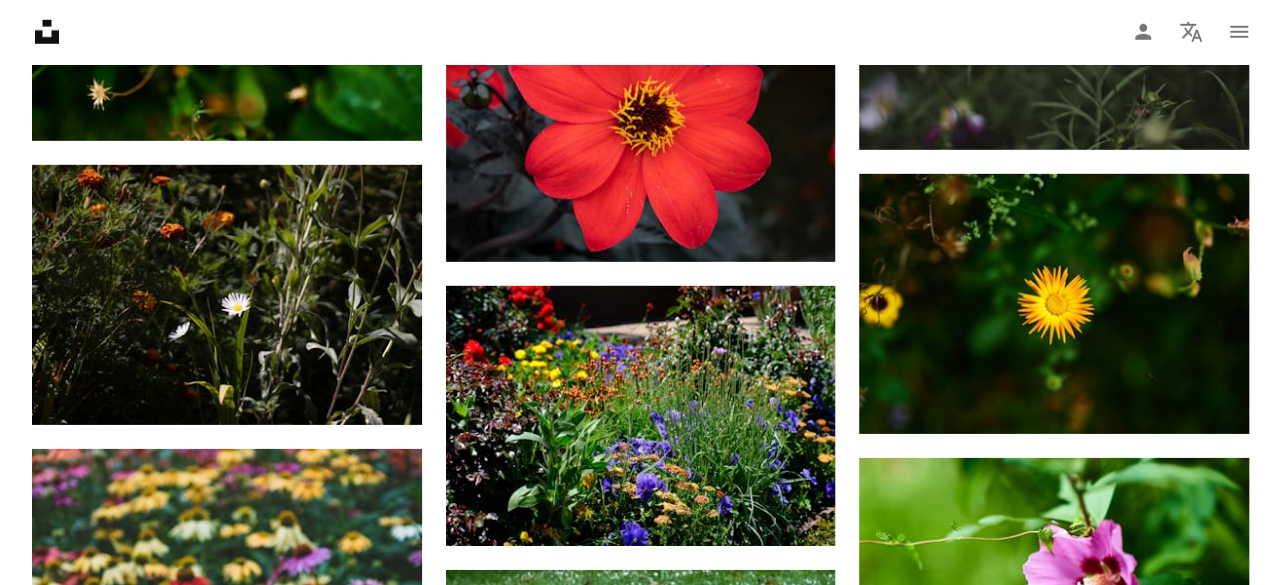 scroll, scrollTop: 3100, scrollLeft: 0, axis: vertical 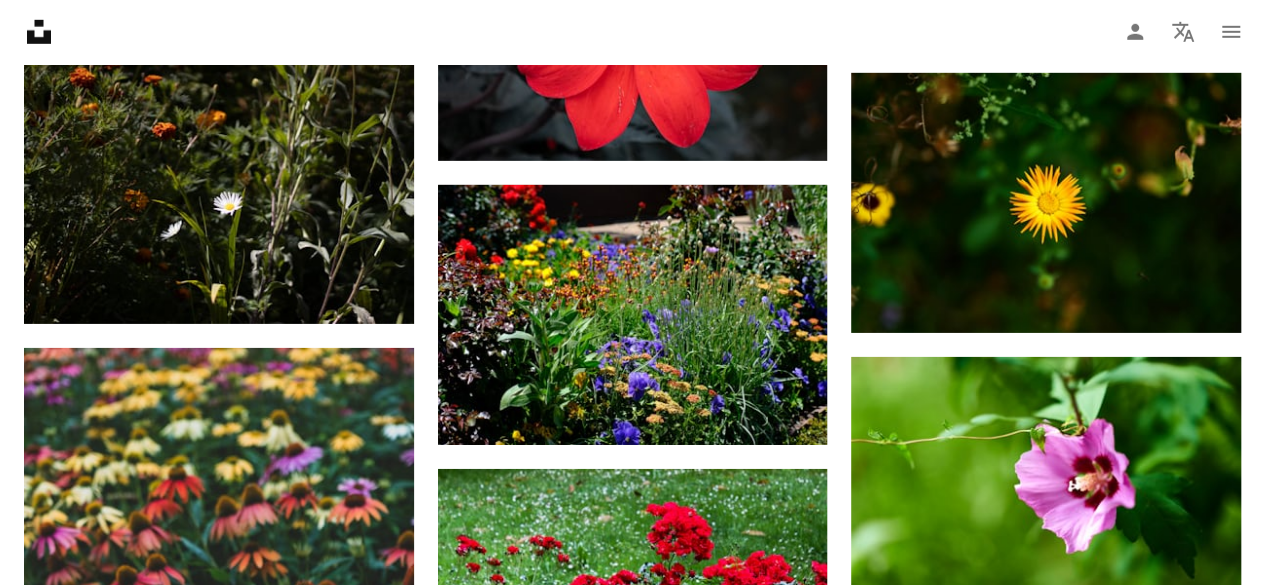 click at bounding box center [1046, 1071] 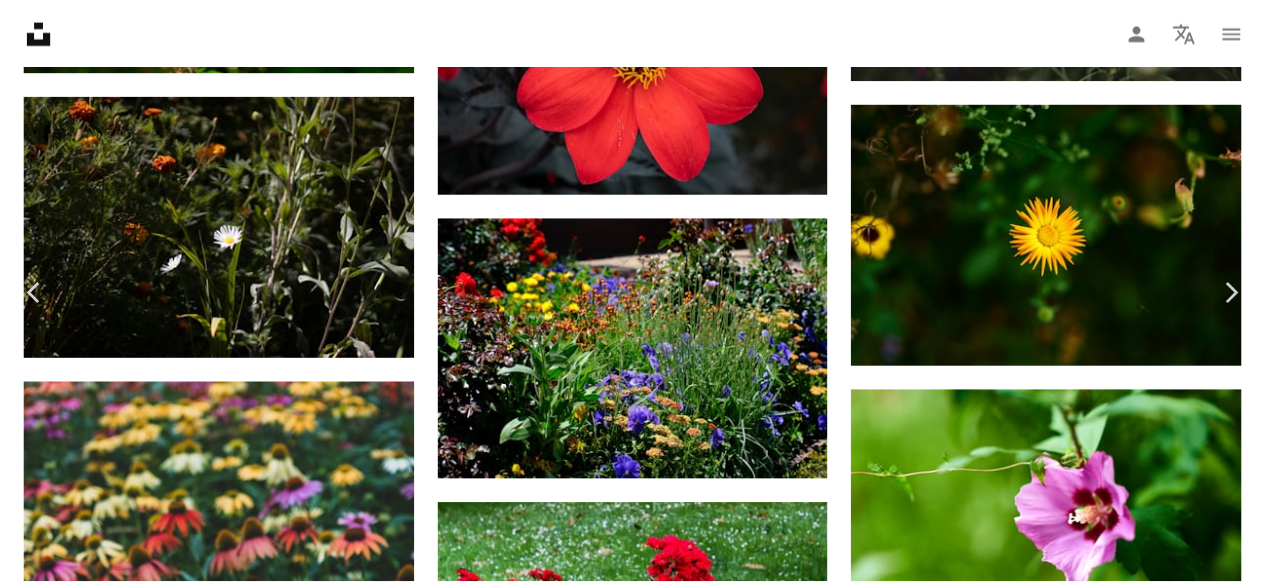 scroll, scrollTop: 5009, scrollLeft: 0, axis: vertical 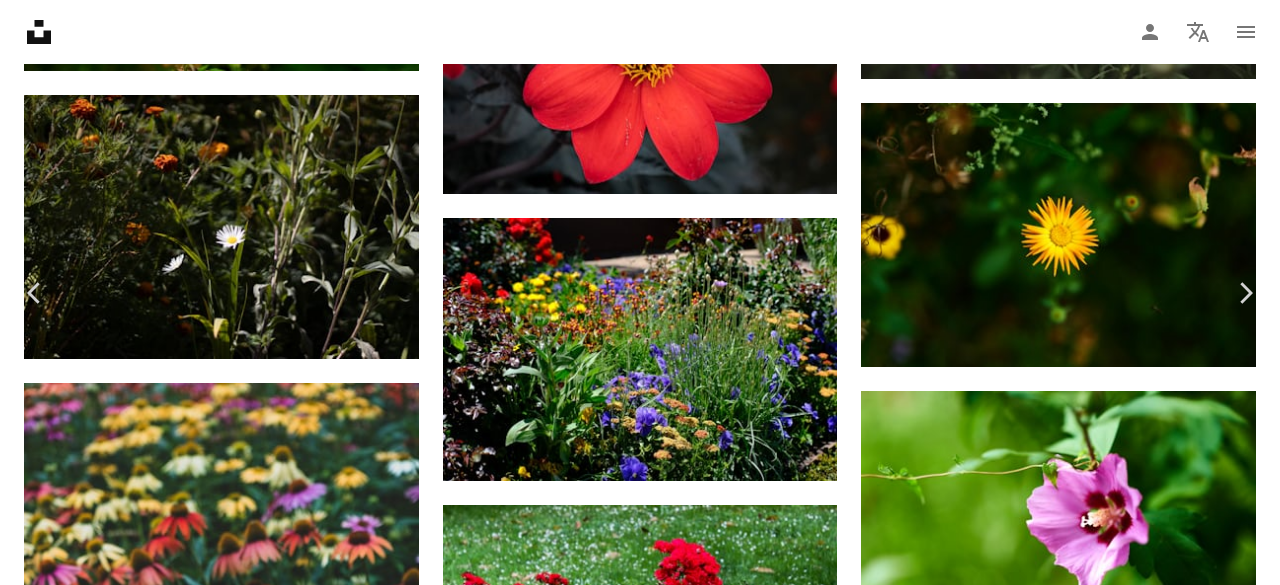 drag, startPoint x: 19, startPoint y: 19, endPoint x: 75, endPoint y: 37, distance: 58.821766 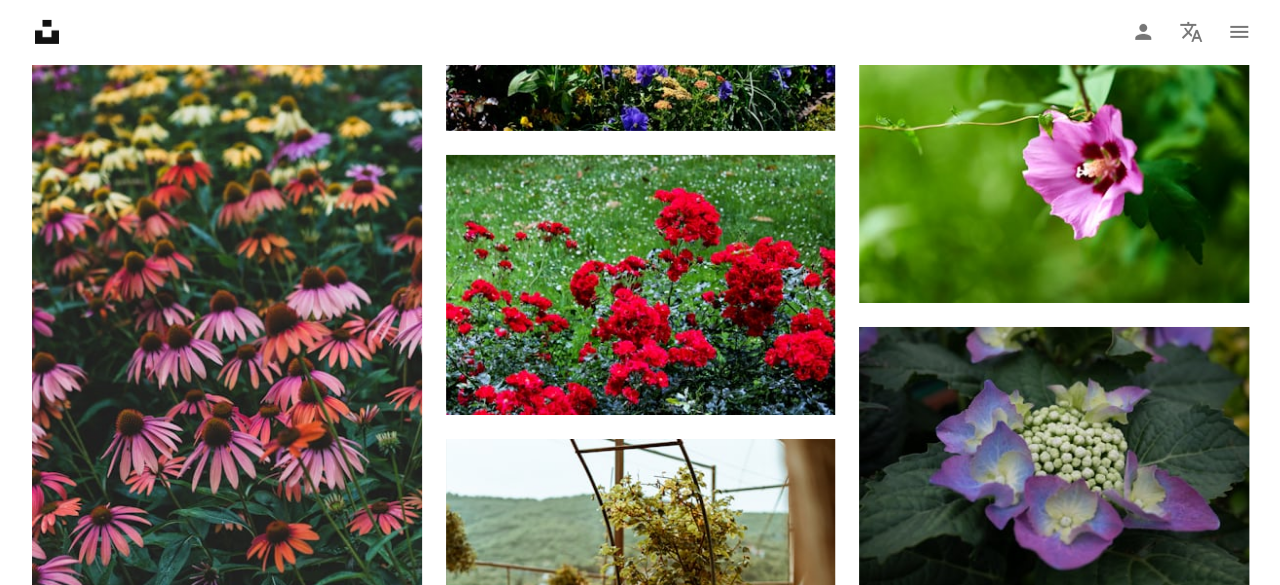 scroll, scrollTop: 3300, scrollLeft: 0, axis: vertical 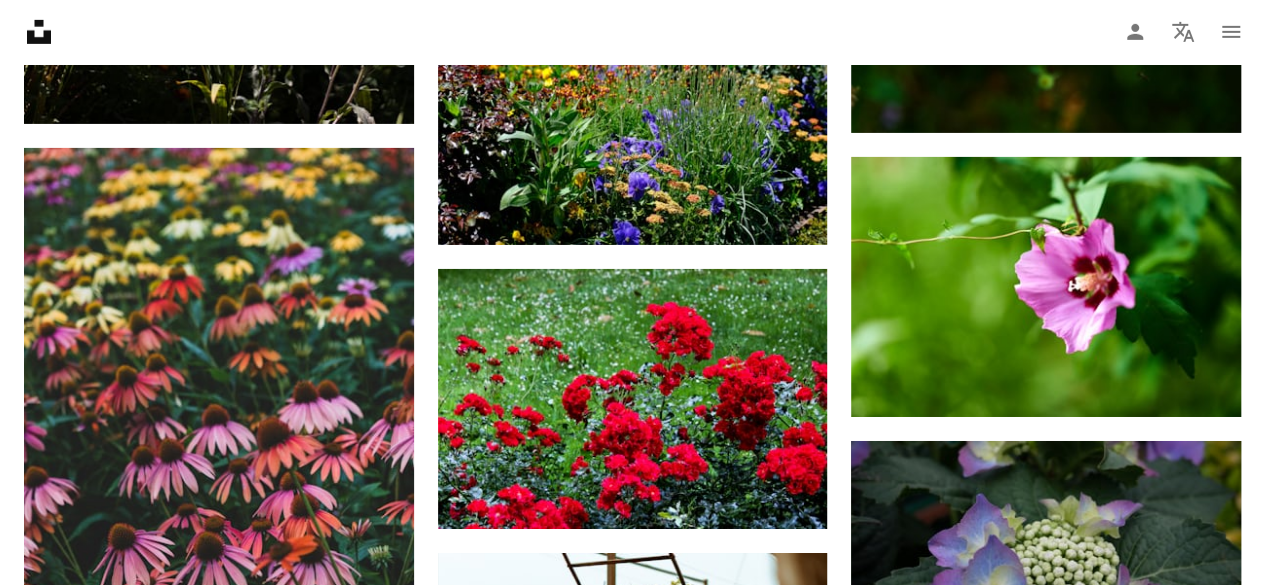 click at bounding box center (1046, 1171) 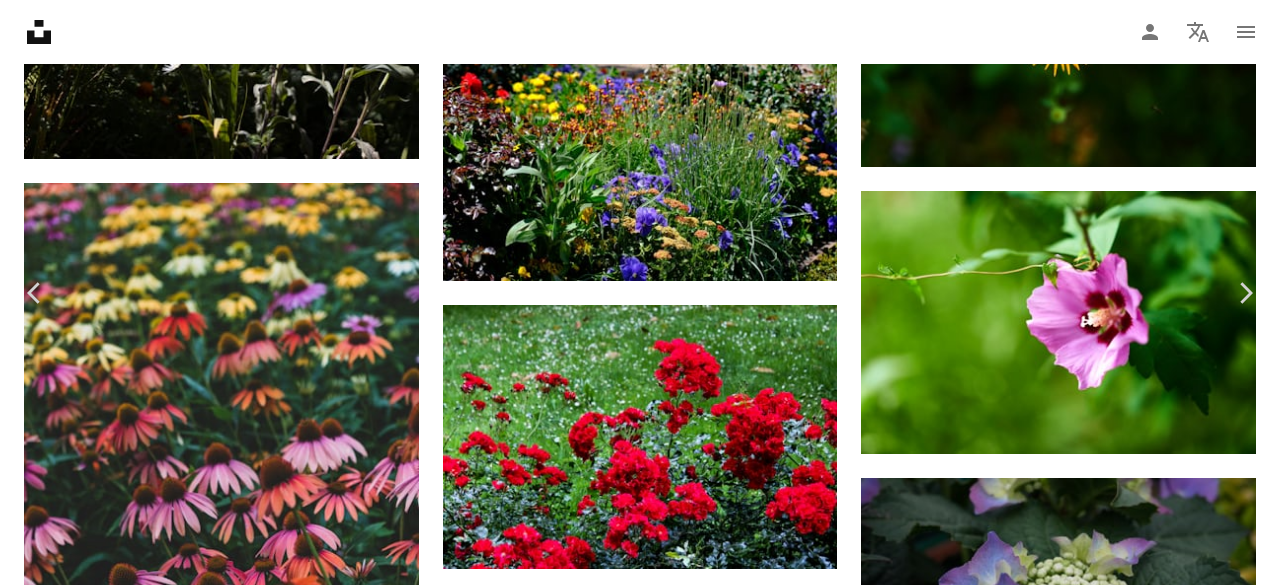 scroll, scrollTop: 2600, scrollLeft: 0, axis: vertical 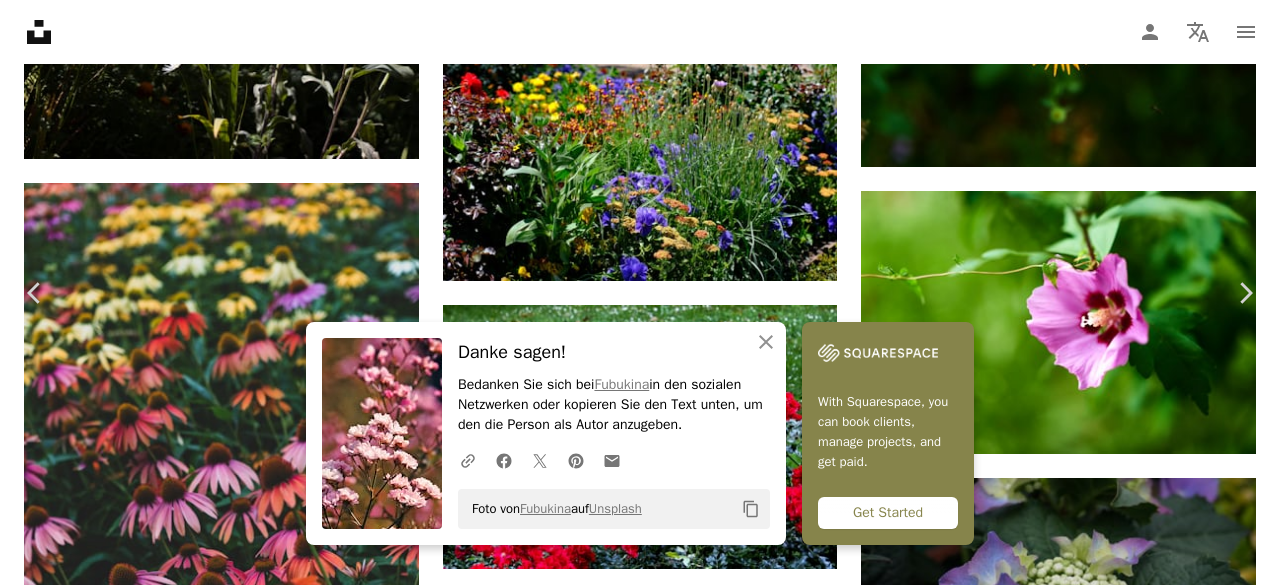 click on "An X shape" at bounding box center (20, 20) 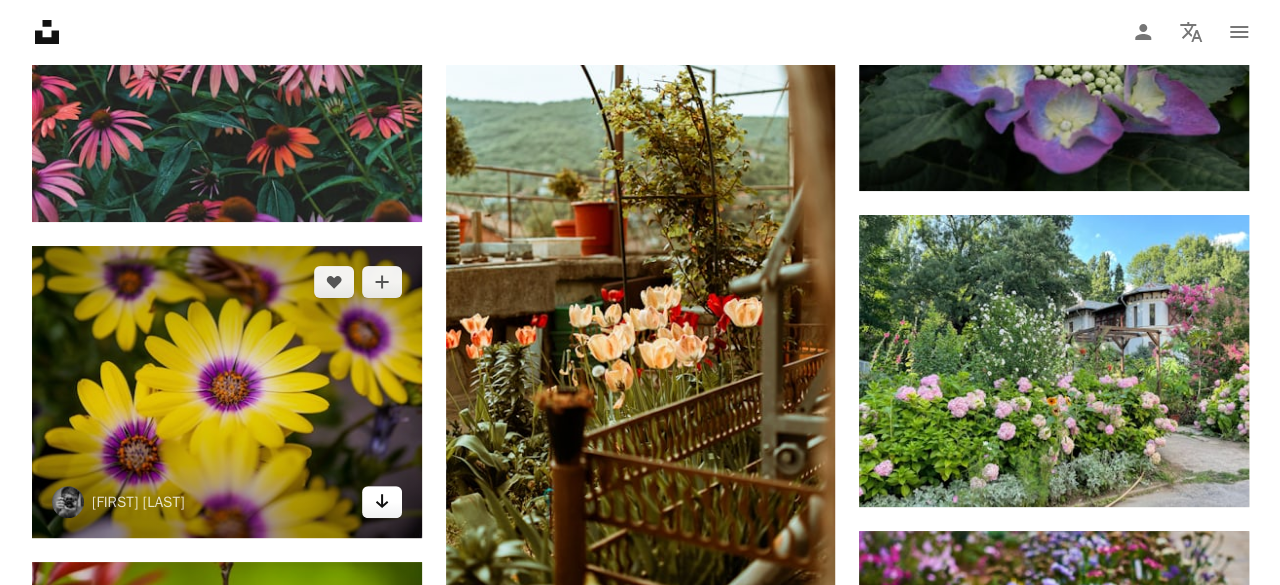 scroll, scrollTop: 3800, scrollLeft: 0, axis: vertical 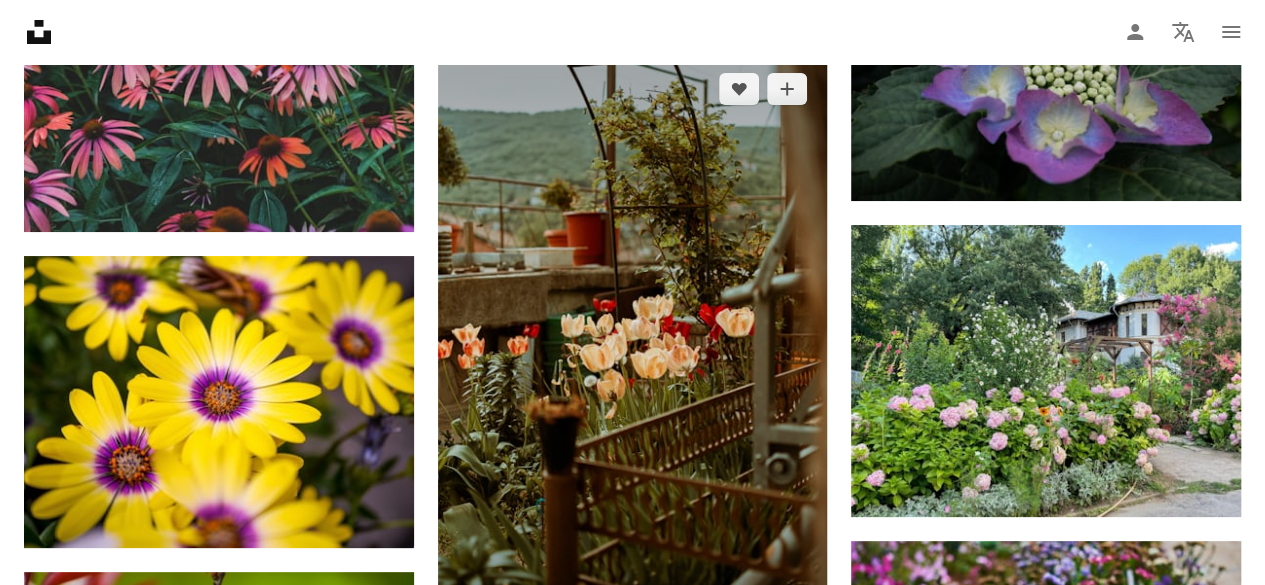 click at bounding box center [633, 345] 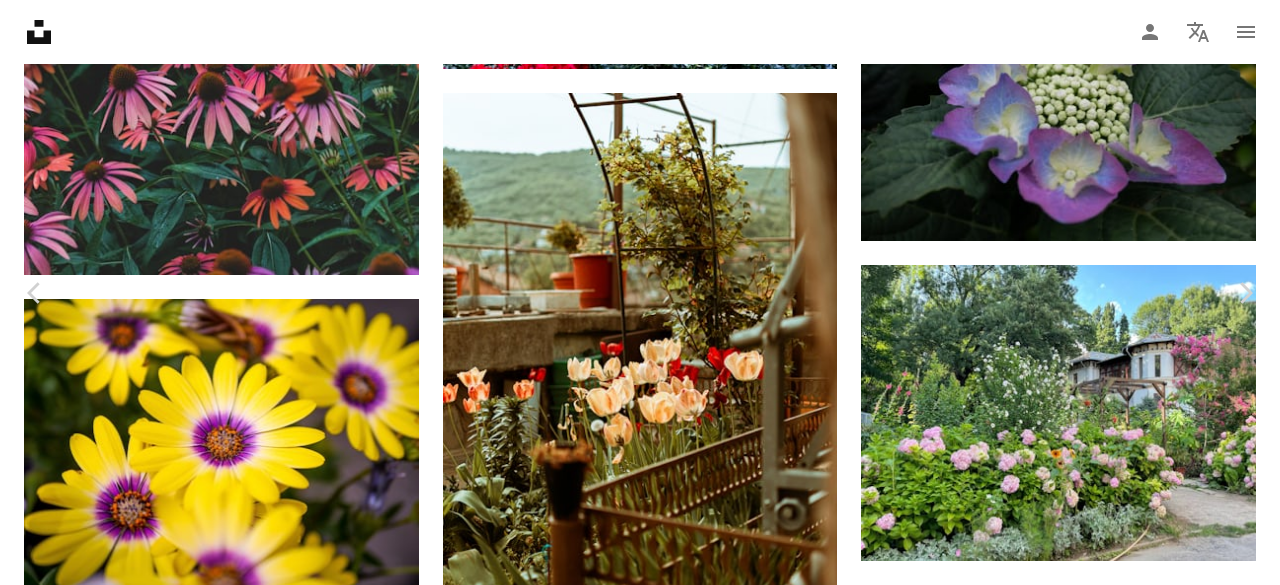 scroll, scrollTop: 3100, scrollLeft: 0, axis: vertical 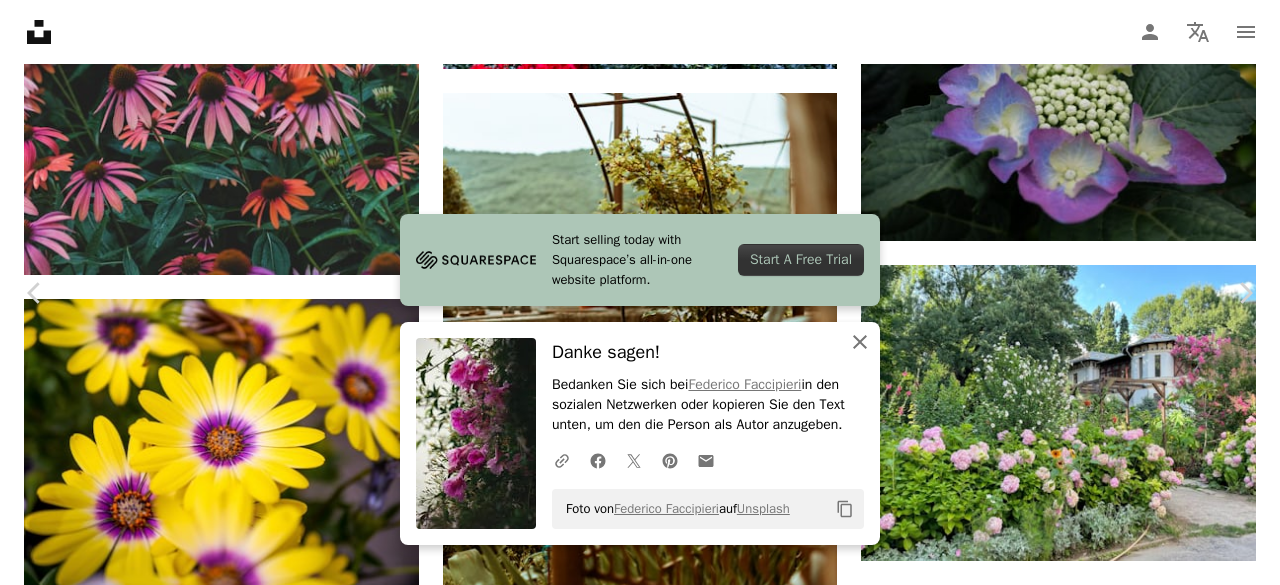 click on "An X shape" 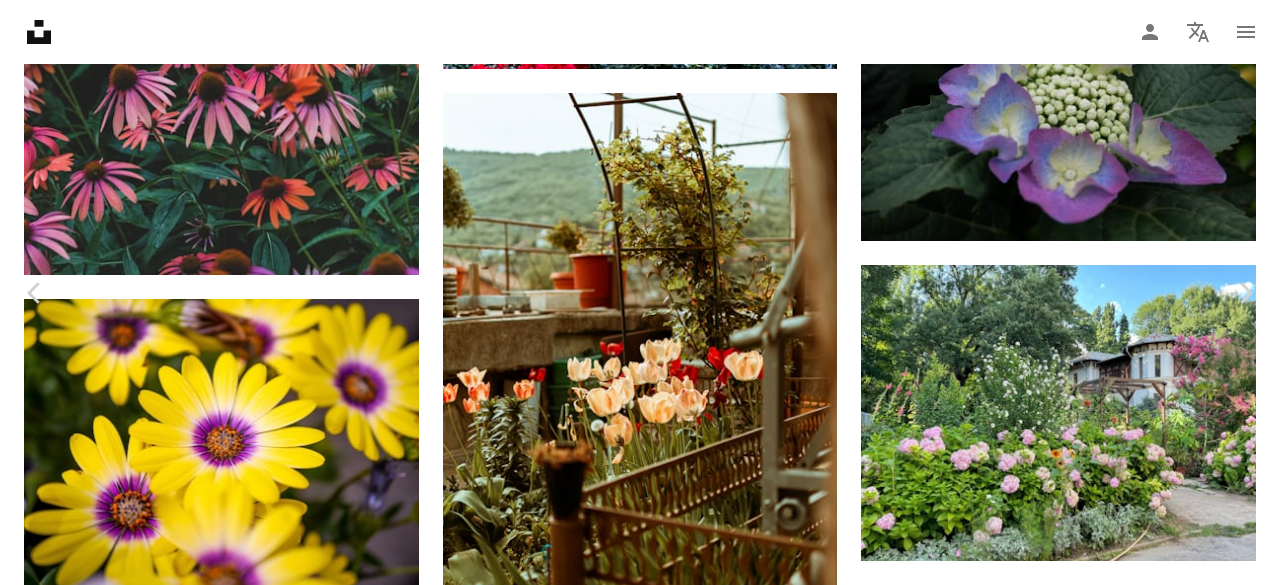 click on "An X shape" at bounding box center (20, 20) 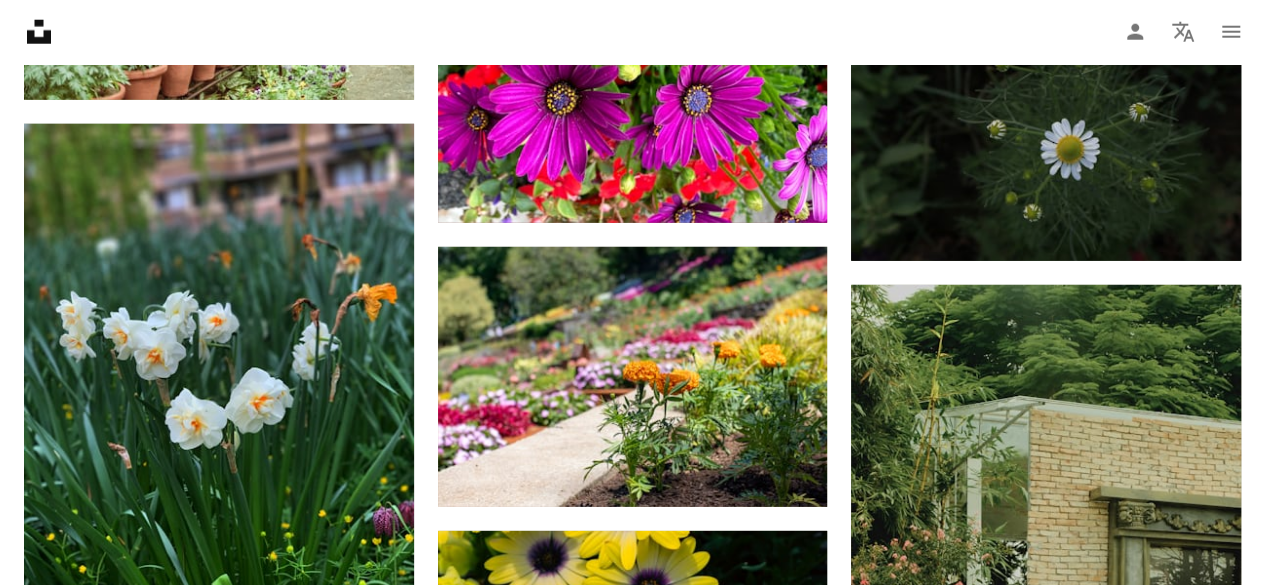 scroll, scrollTop: 6900, scrollLeft: 0, axis: vertical 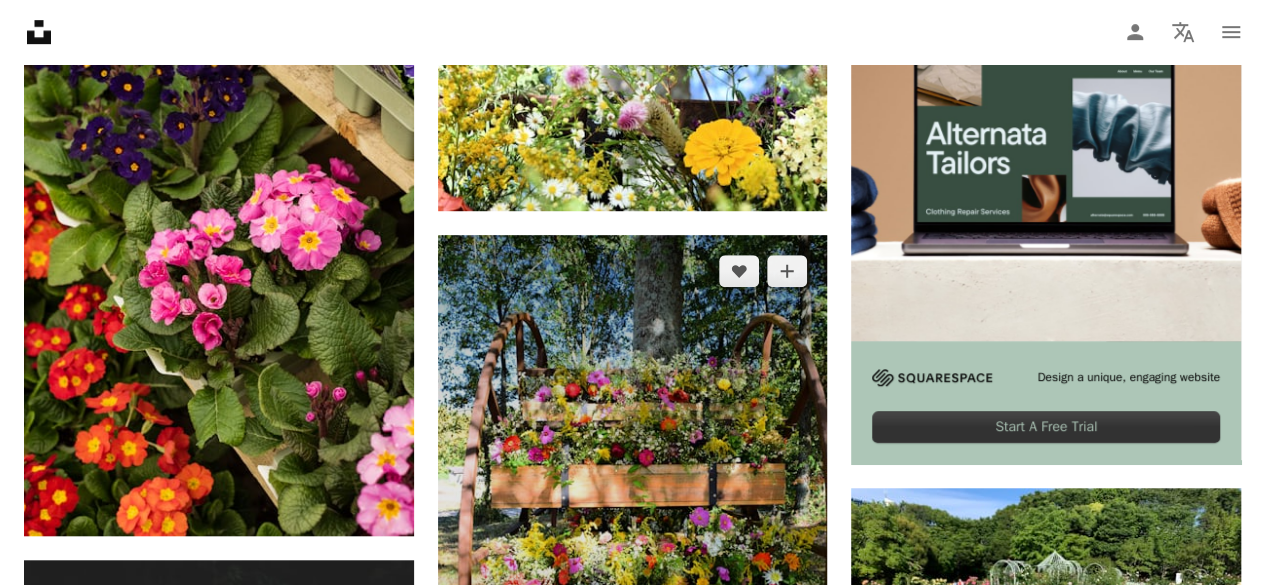 click at bounding box center [633, 498] 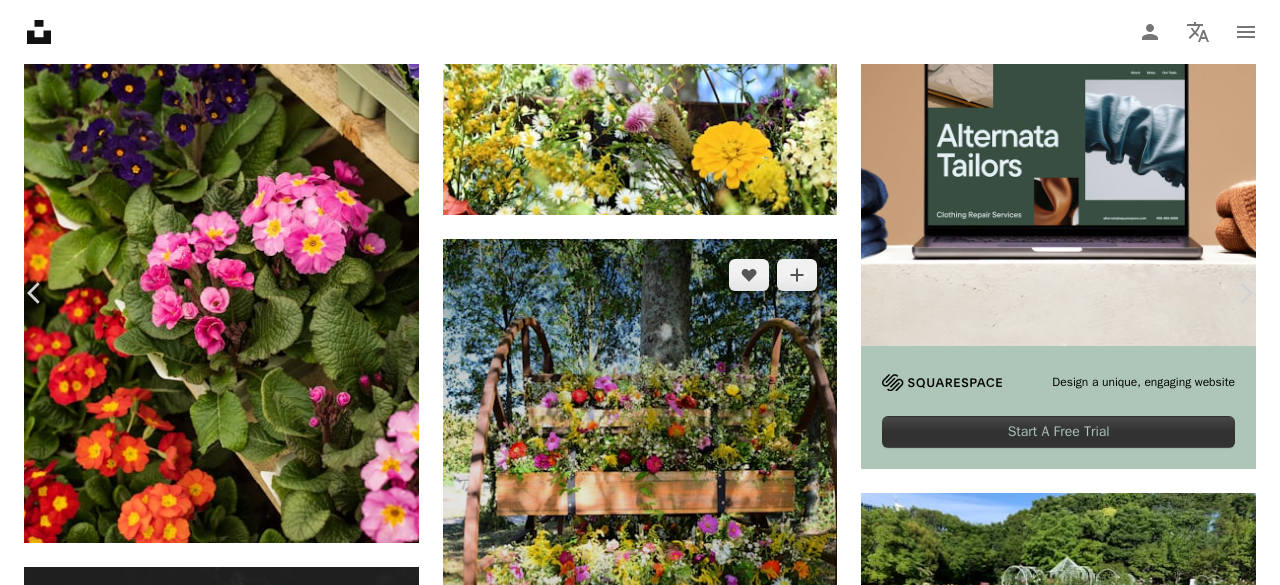 scroll, scrollTop: 3300, scrollLeft: 0, axis: vertical 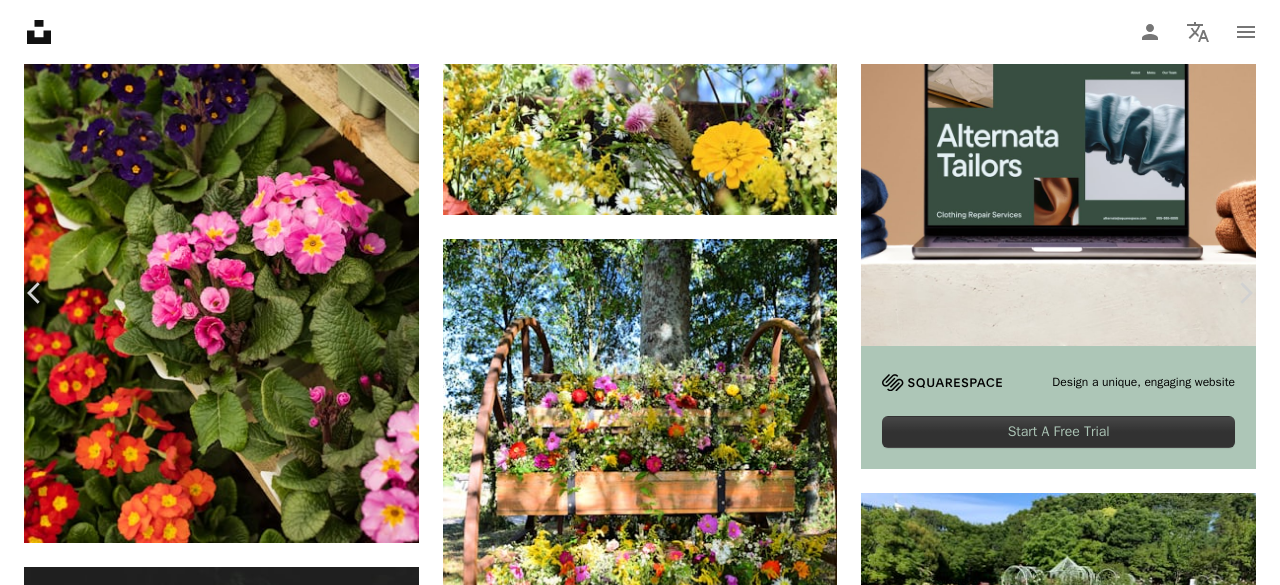 click at bounding box center (999, 3769) 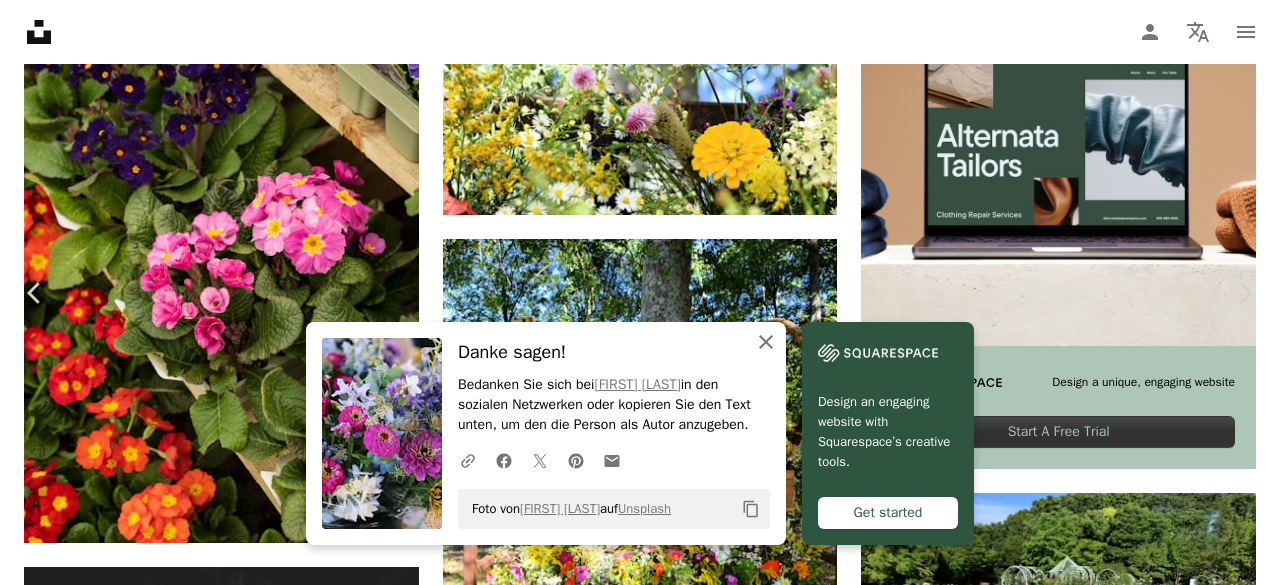 click on "An X shape" 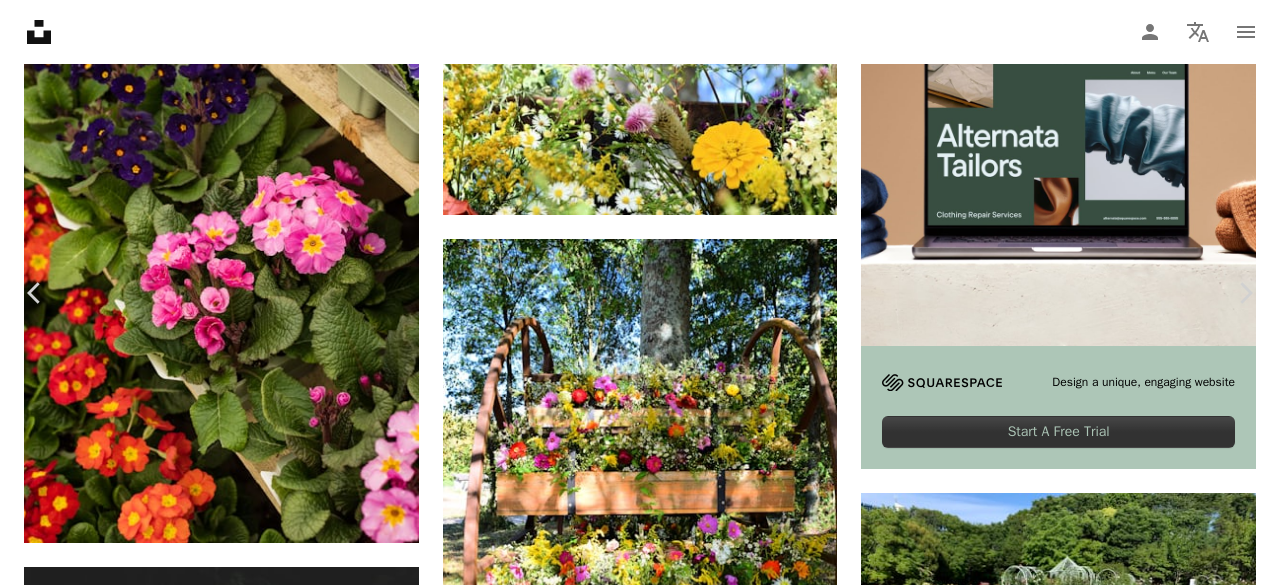 scroll, scrollTop: 1600, scrollLeft: 0, axis: vertical 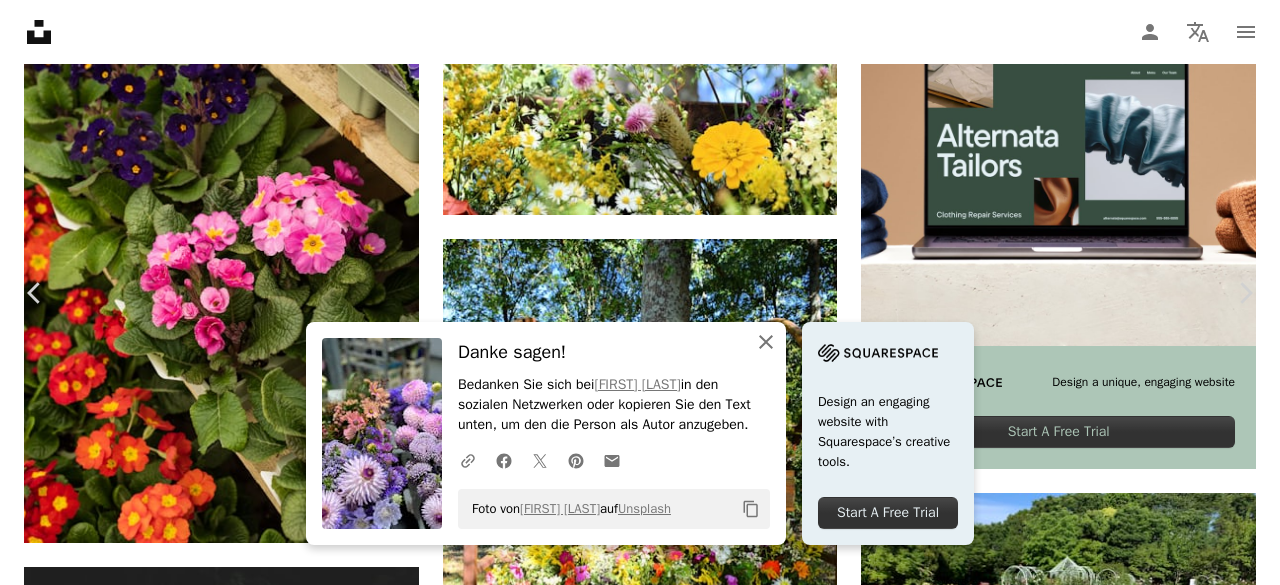 click 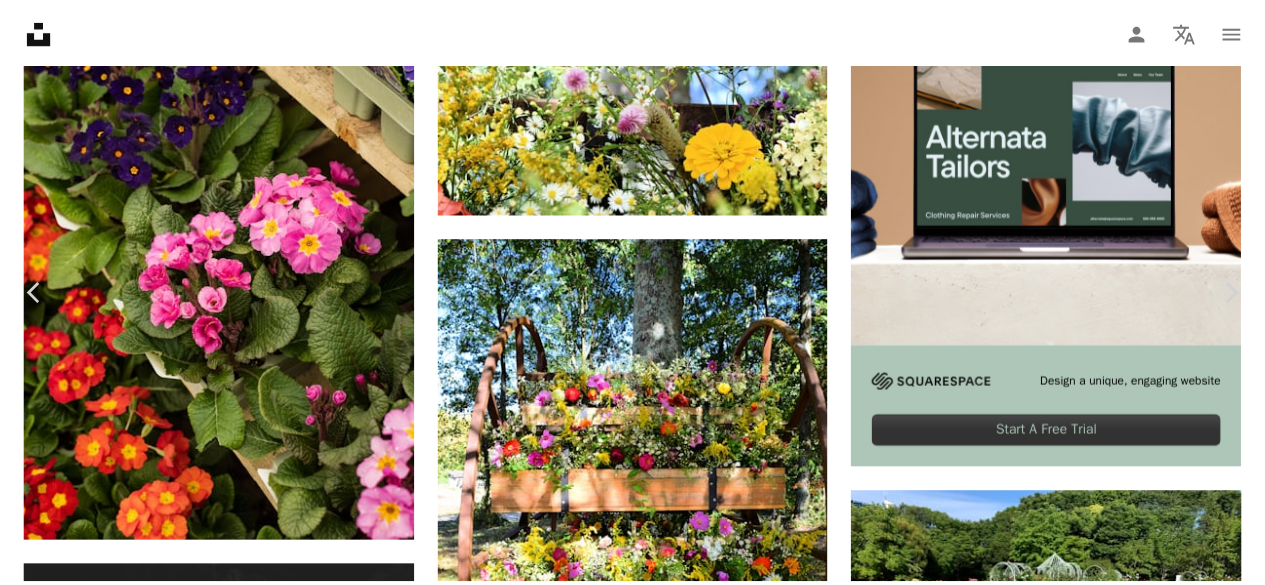 scroll, scrollTop: 3000, scrollLeft: 0, axis: vertical 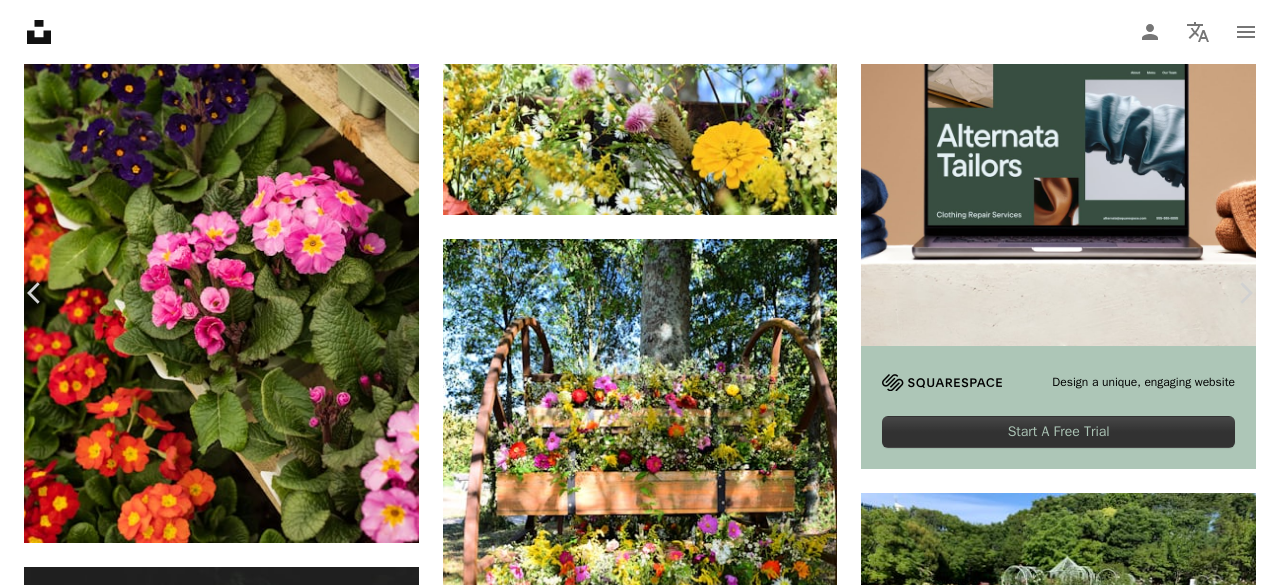 click on "An X shape" at bounding box center (20, 20) 